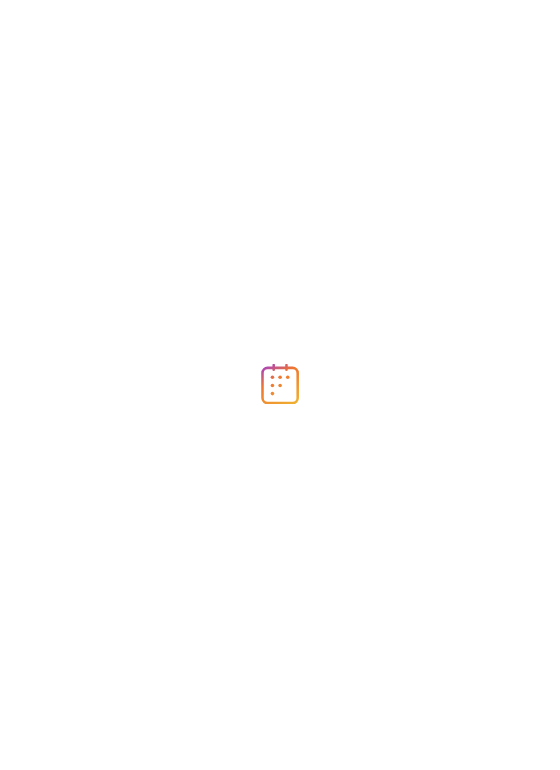 scroll, scrollTop: 0, scrollLeft: 0, axis: both 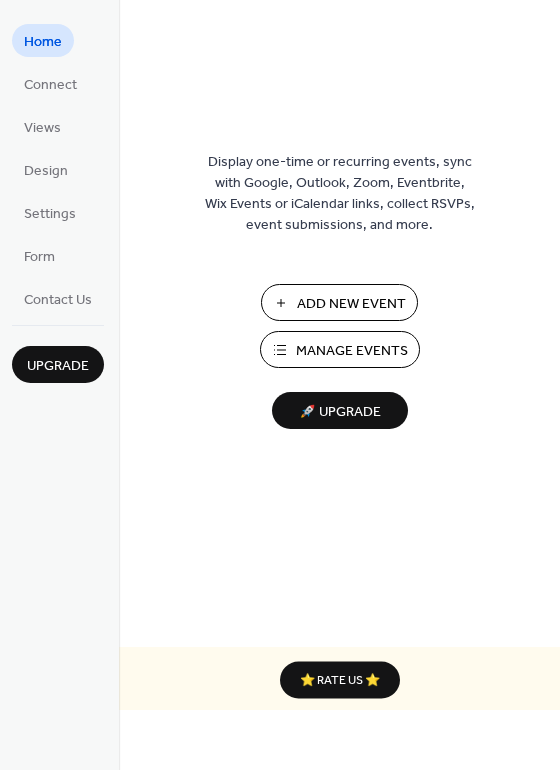 click on "Manage Events" at bounding box center [352, 351] 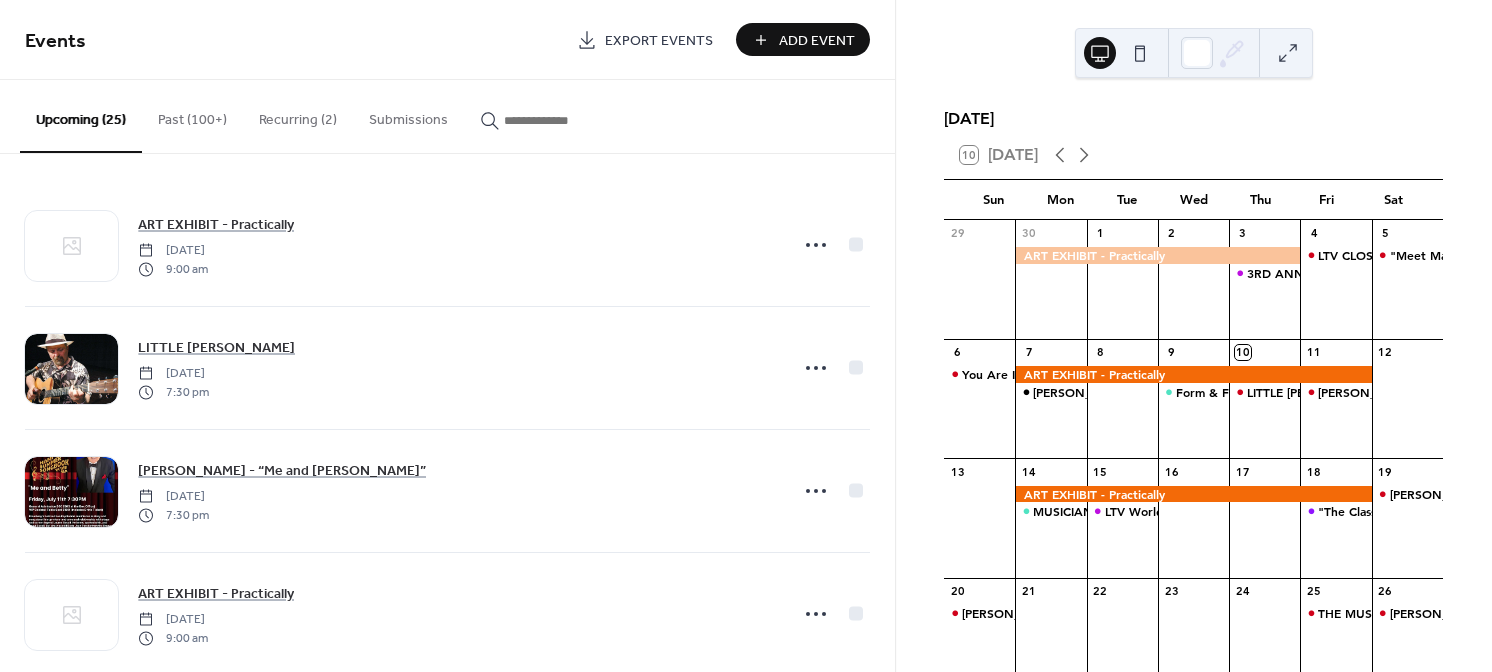 scroll, scrollTop: 0, scrollLeft: 0, axis: both 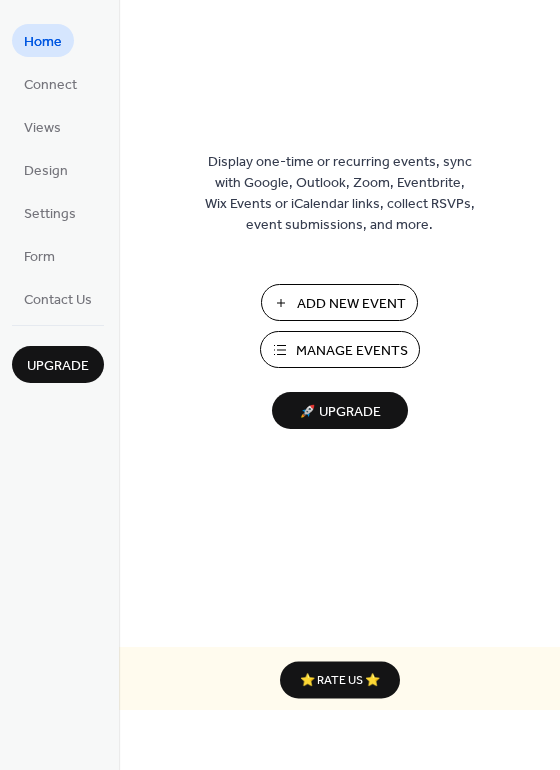 click on "Manage Events" at bounding box center [352, 351] 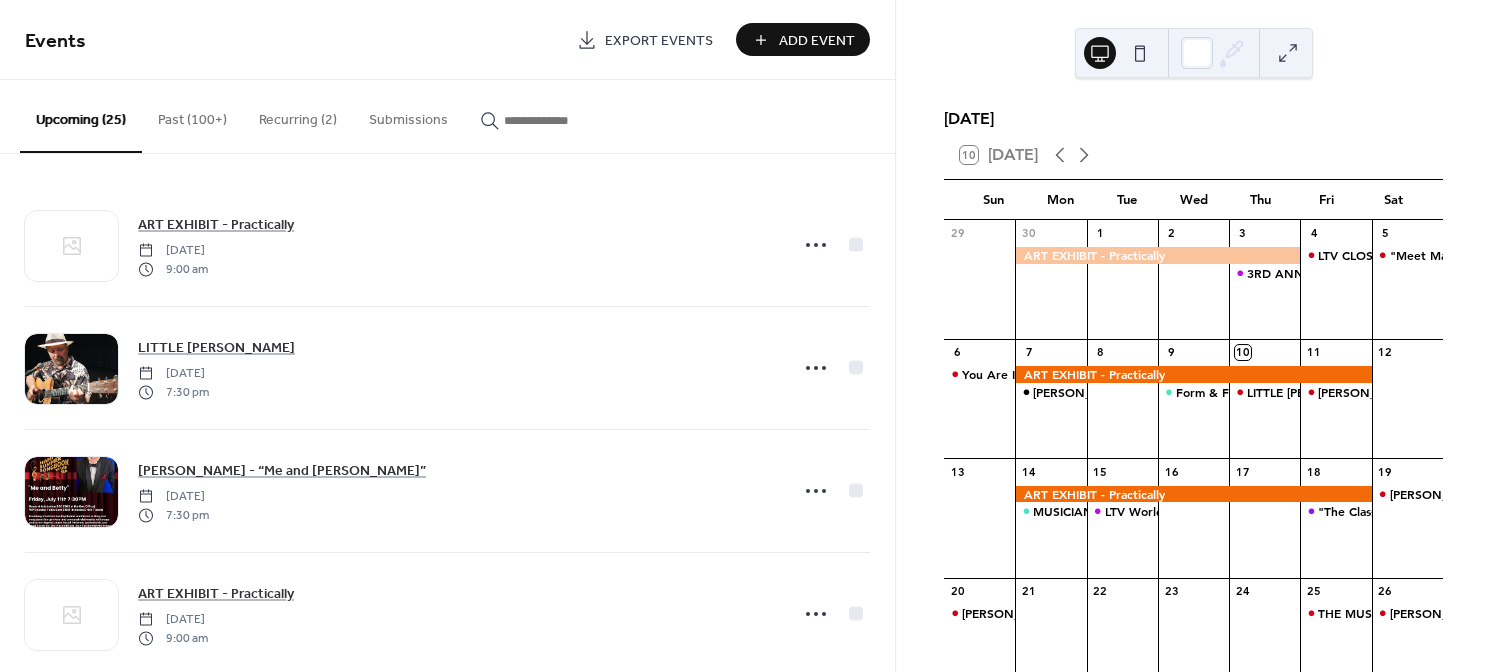 scroll, scrollTop: 0, scrollLeft: 0, axis: both 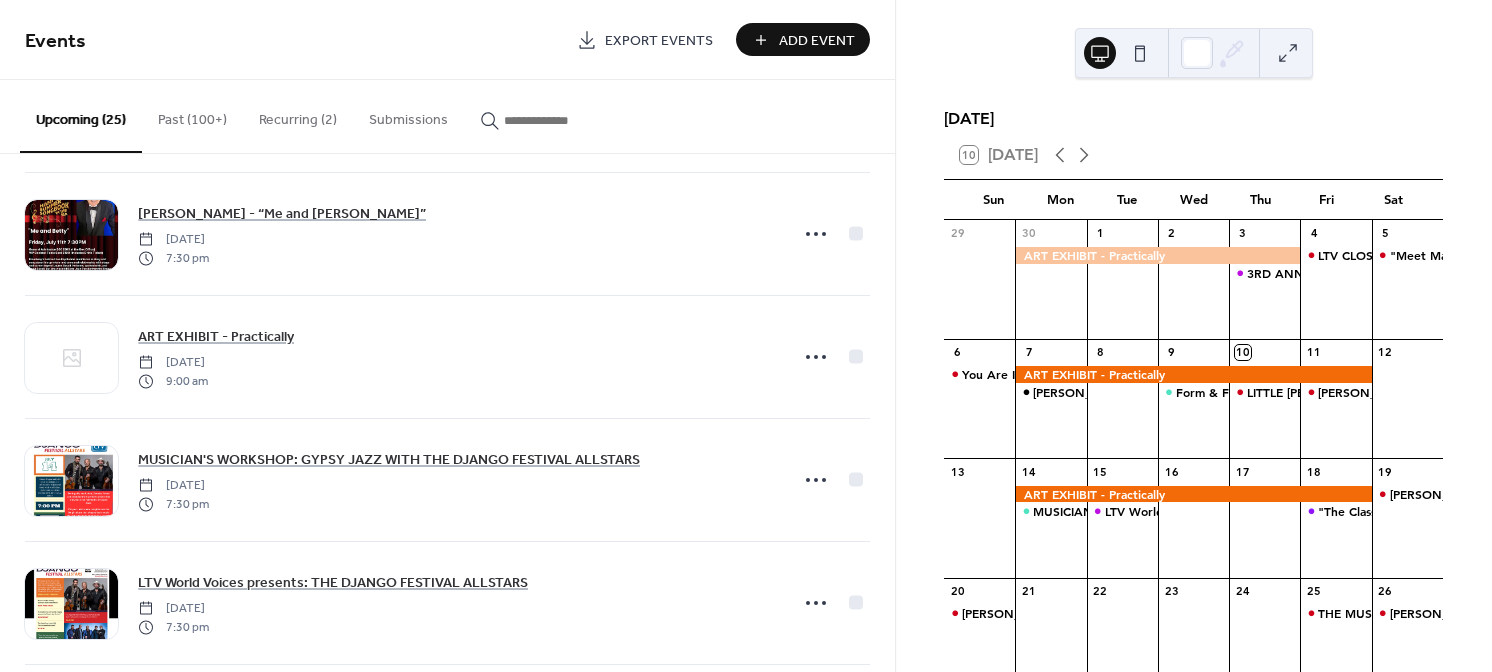 click on "Past  (100+)" at bounding box center (192, 115) 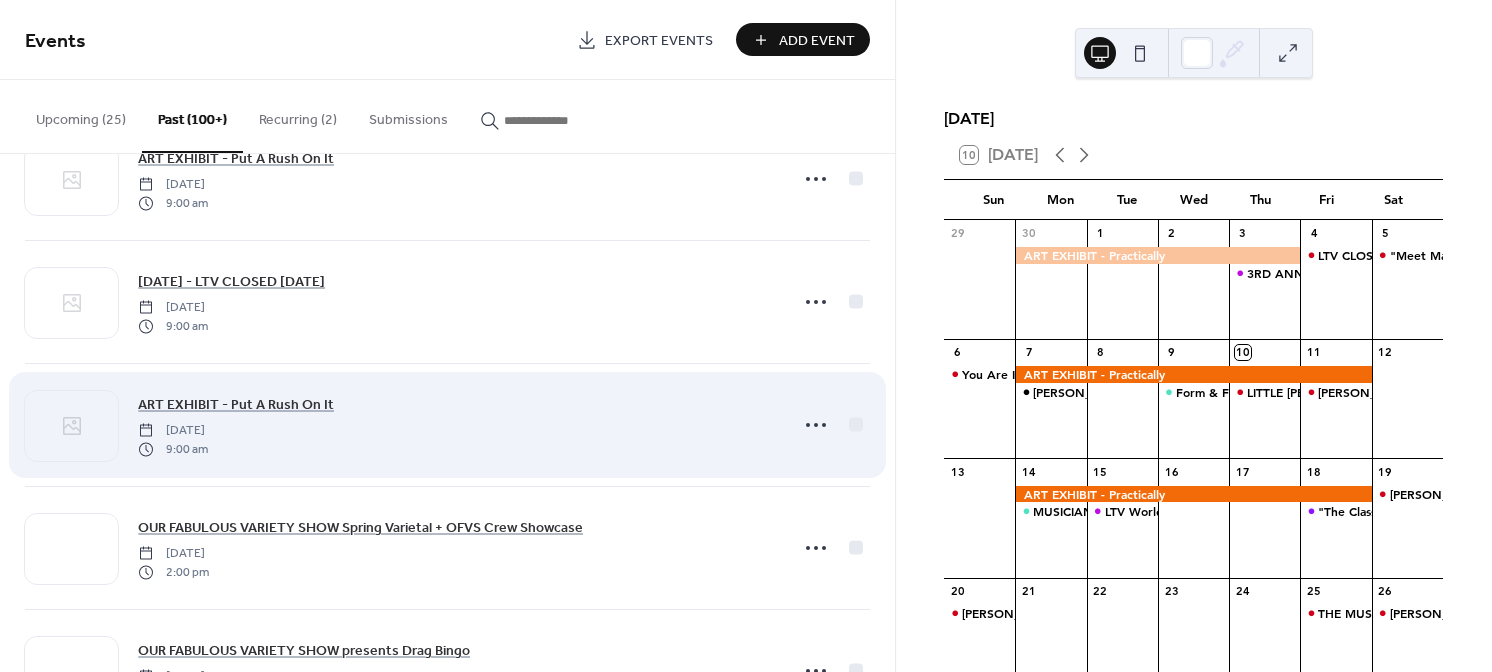 scroll, scrollTop: 2650, scrollLeft: 0, axis: vertical 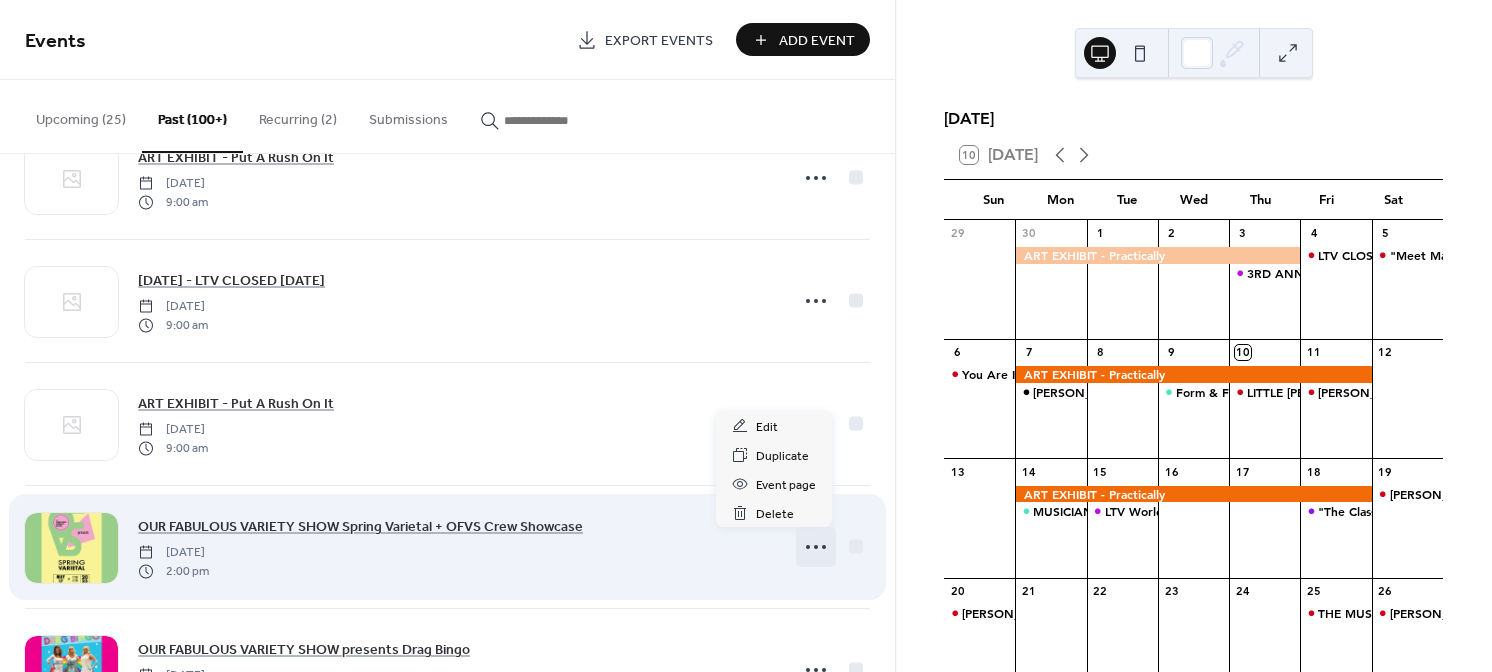 click 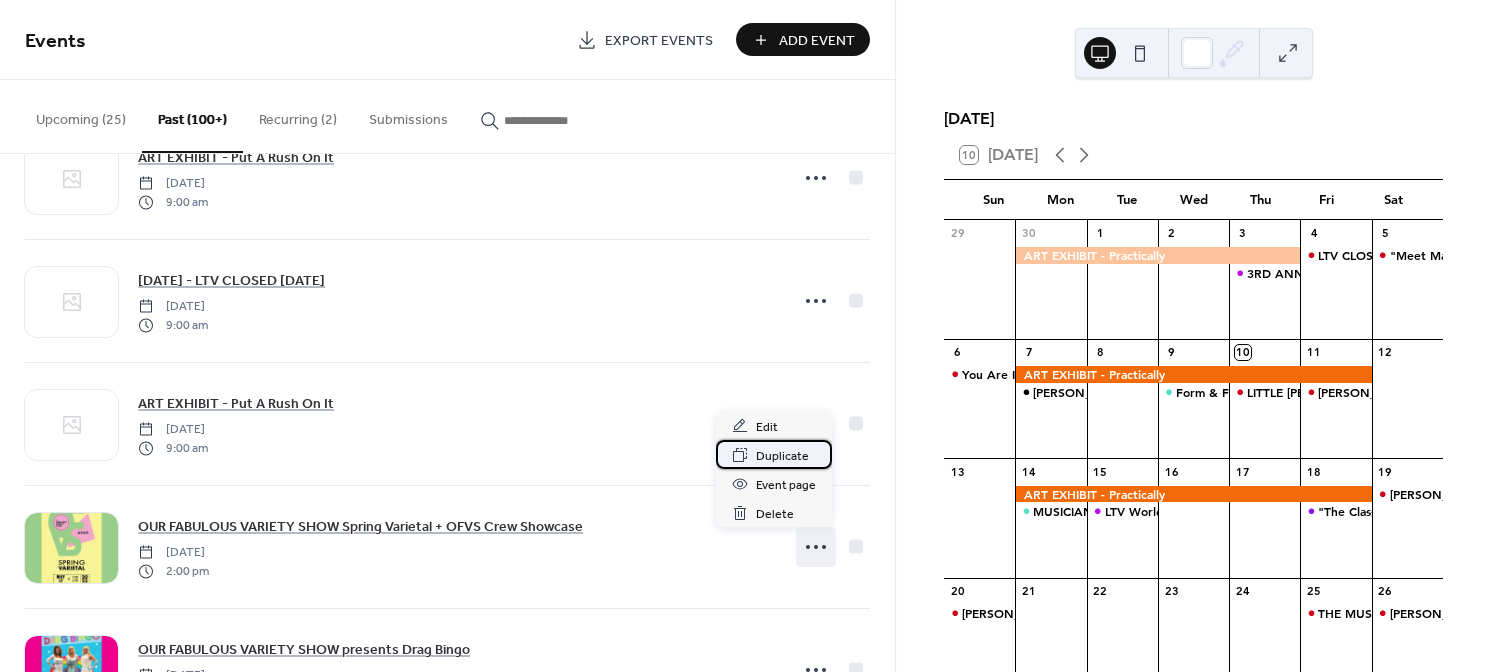 click on "Duplicate" at bounding box center [782, 456] 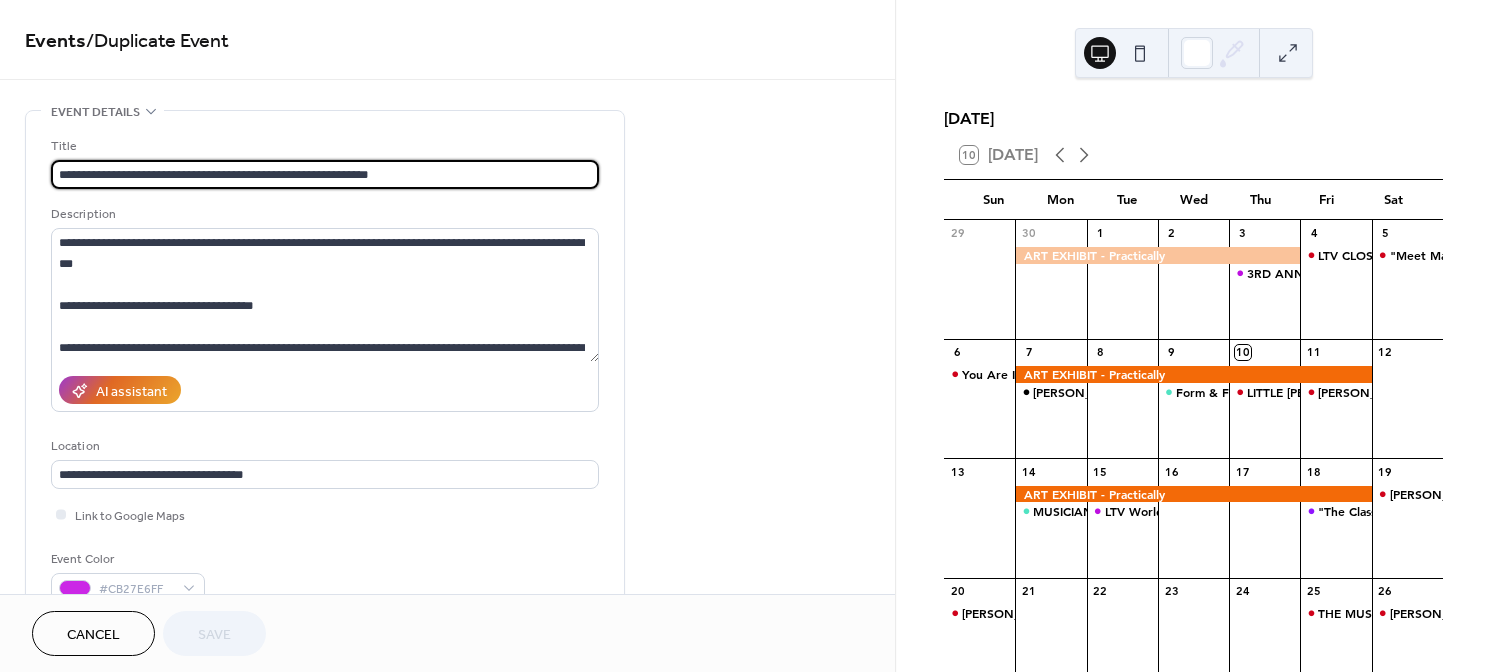 click on "**********" at bounding box center (325, 174) 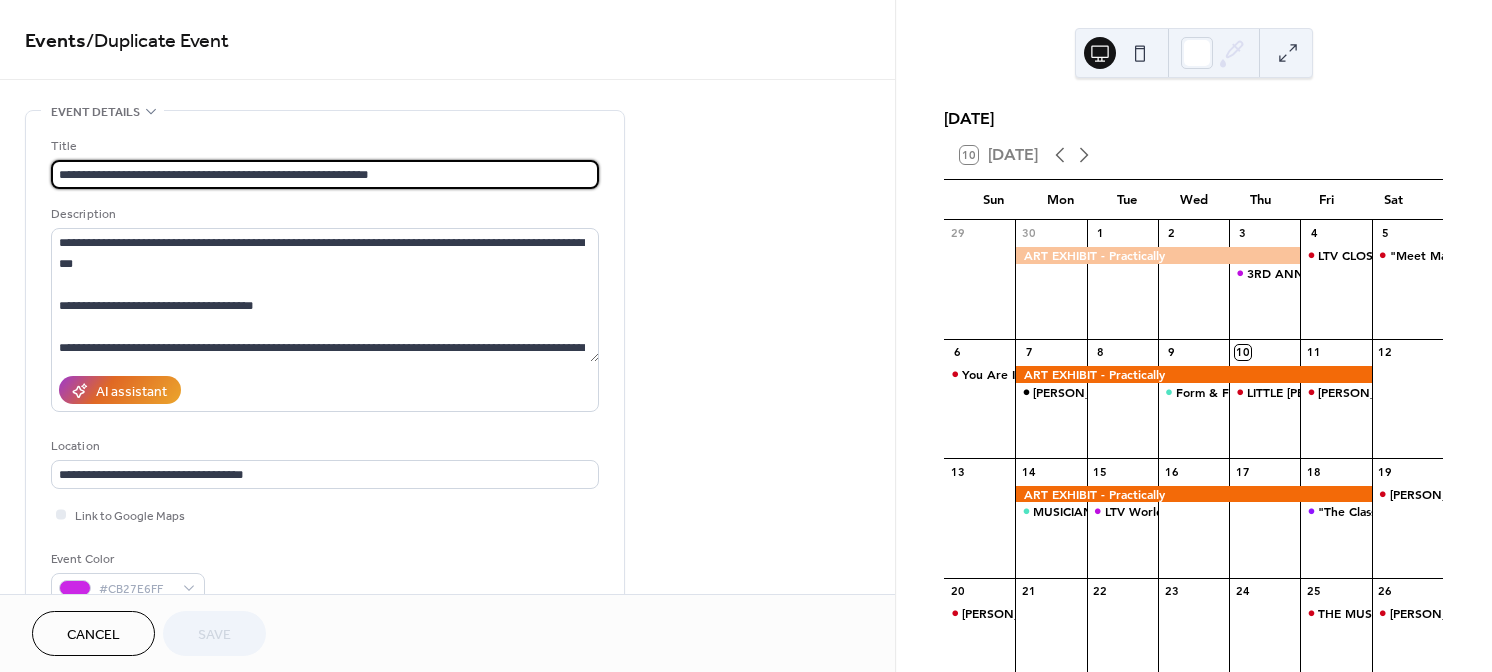 drag, startPoint x: 237, startPoint y: 171, endPoint x: 461, endPoint y: 172, distance: 224.00223 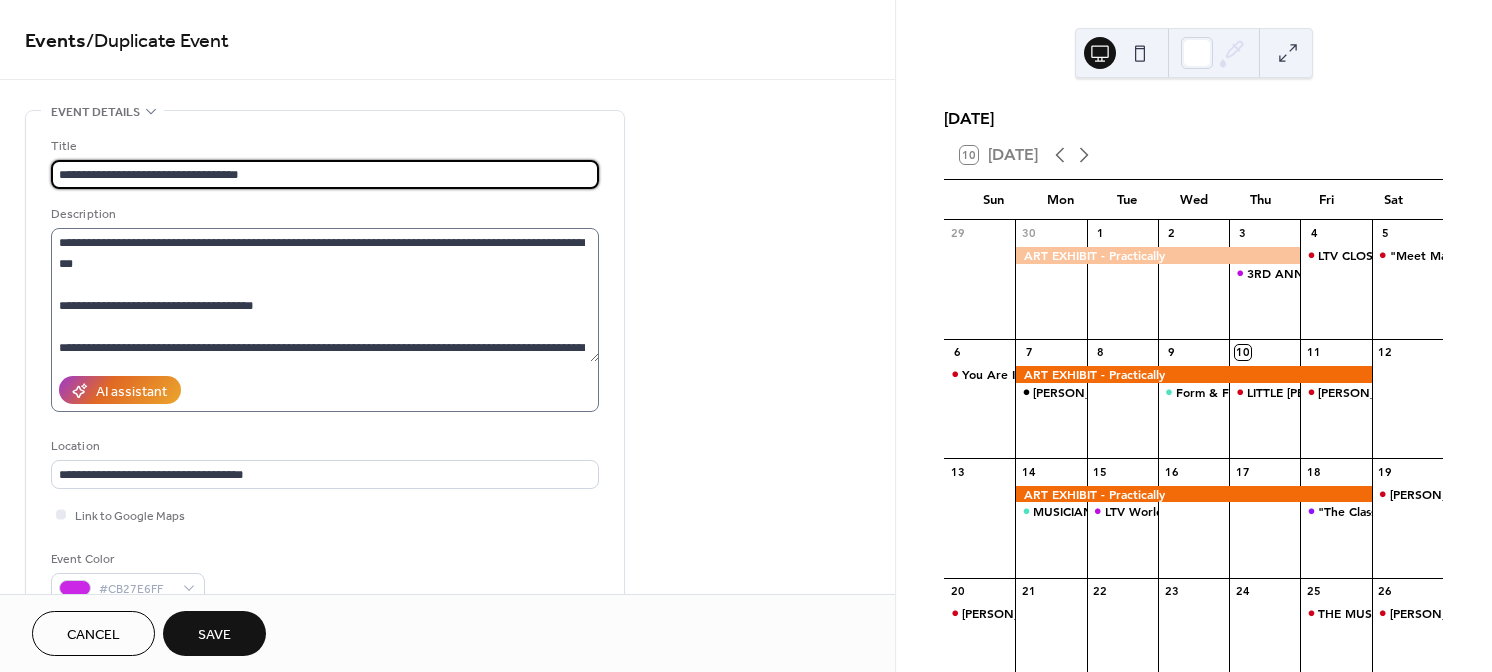 type on "**********" 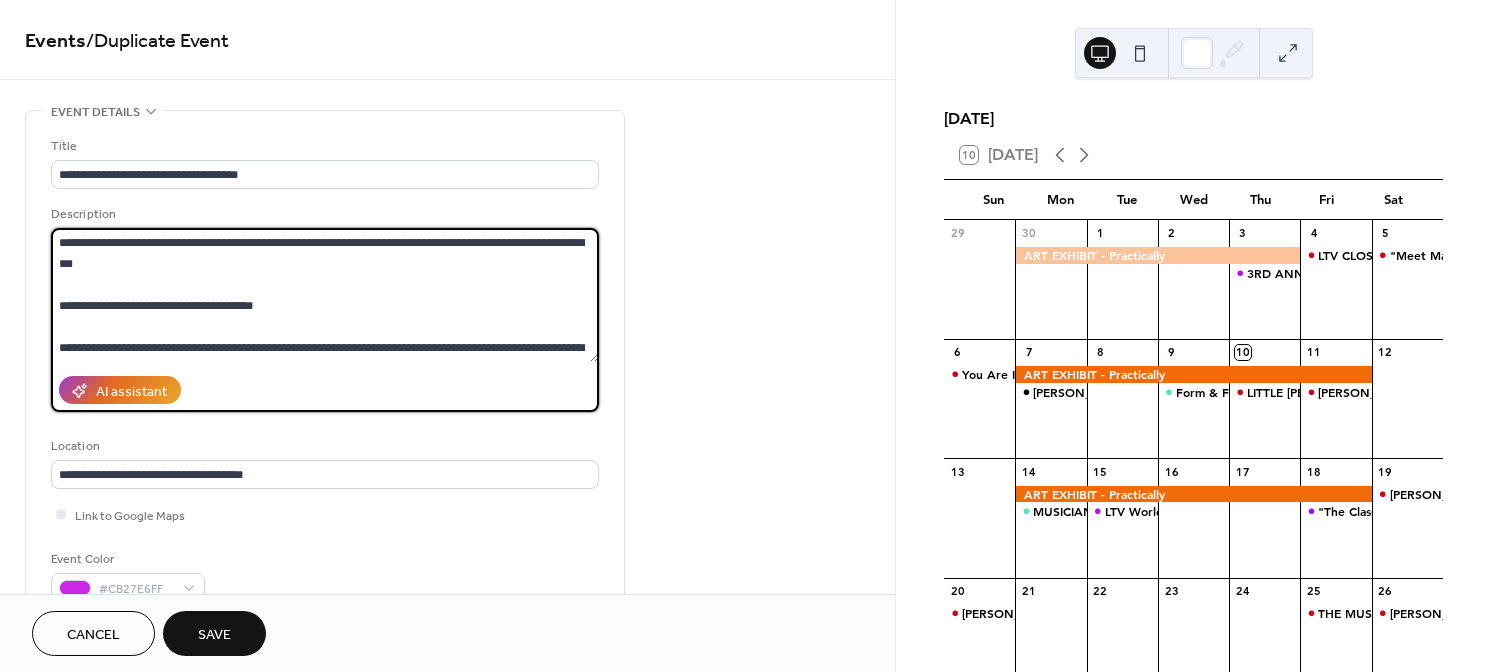 drag, startPoint x: 447, startPoint y: 244, endPoint x: 450, endPoint y: 266, distance: 22.203604 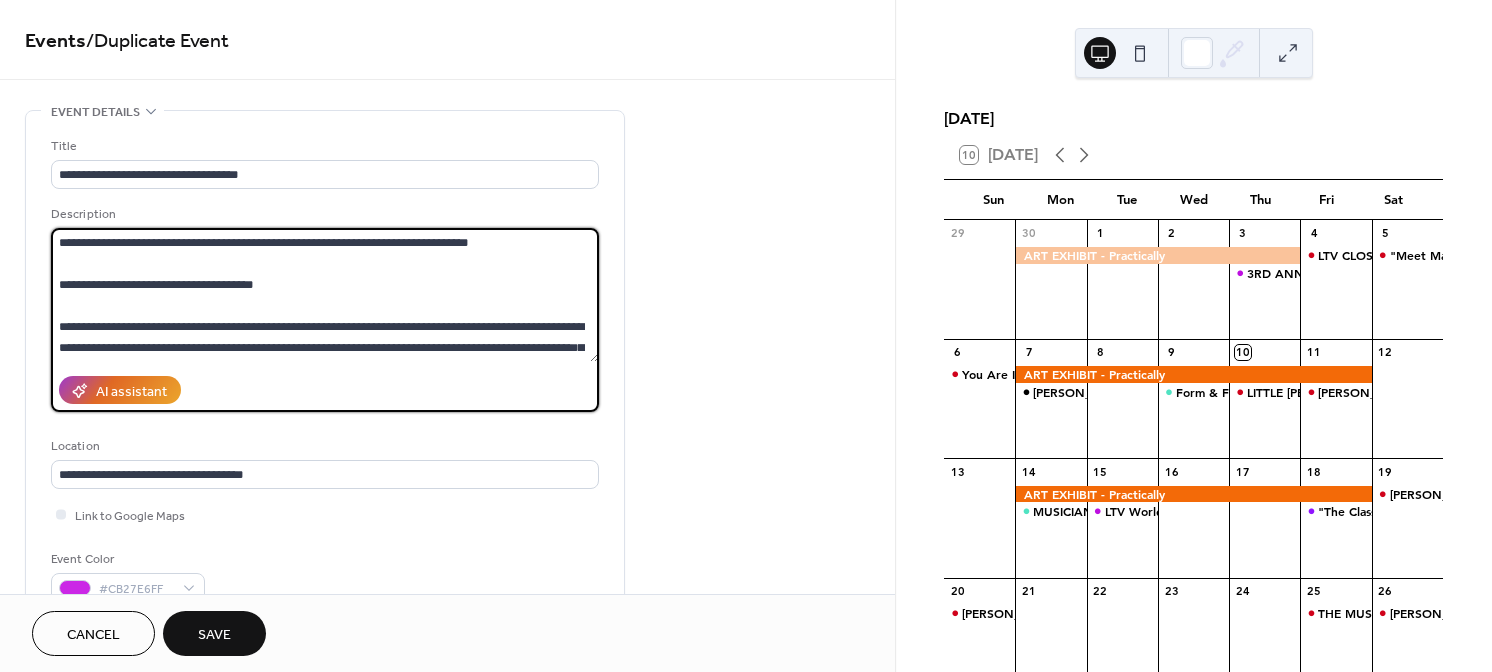 drag, startPoint x: 60, startPoint y: 282, endPoint x: 88, endPoint y: 284, distance: 28.071337 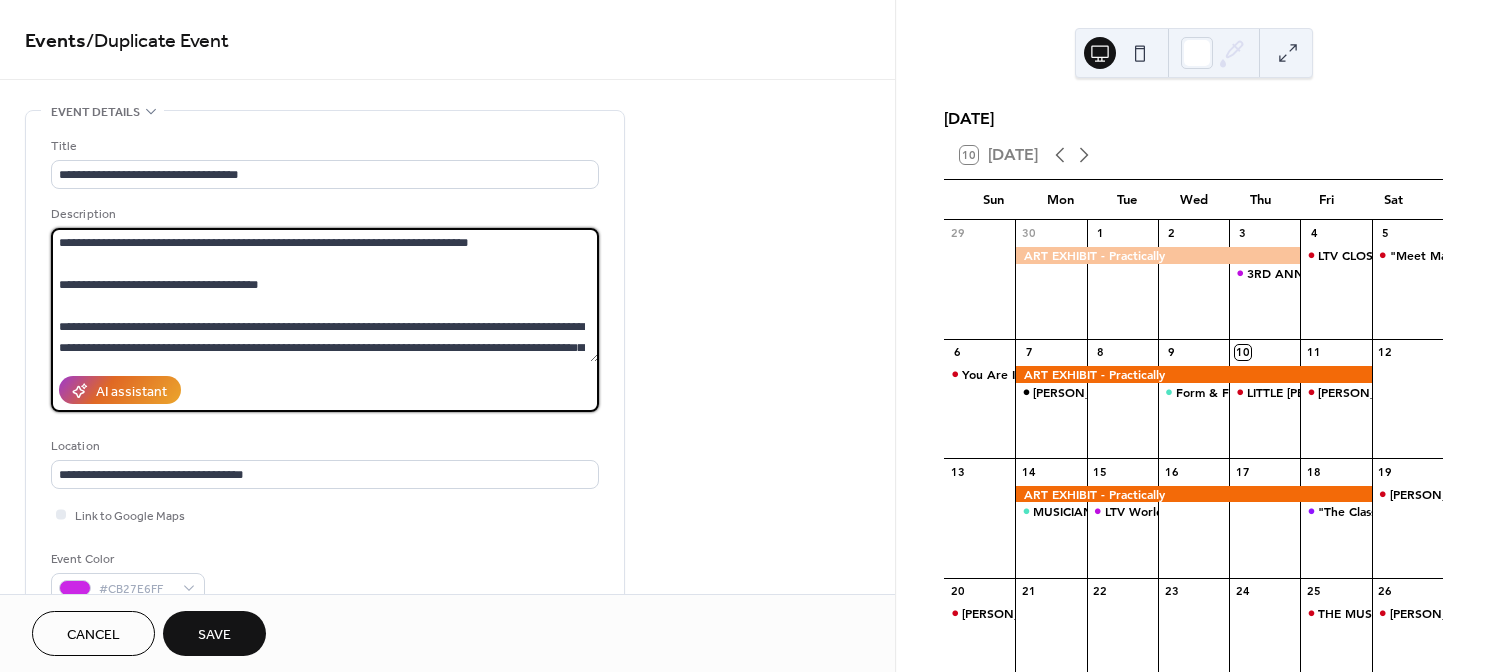 drag, startPoint x: 126, startPoint y: 285, endPoint x: 161, endPoint y: 282, distance: 35.128338 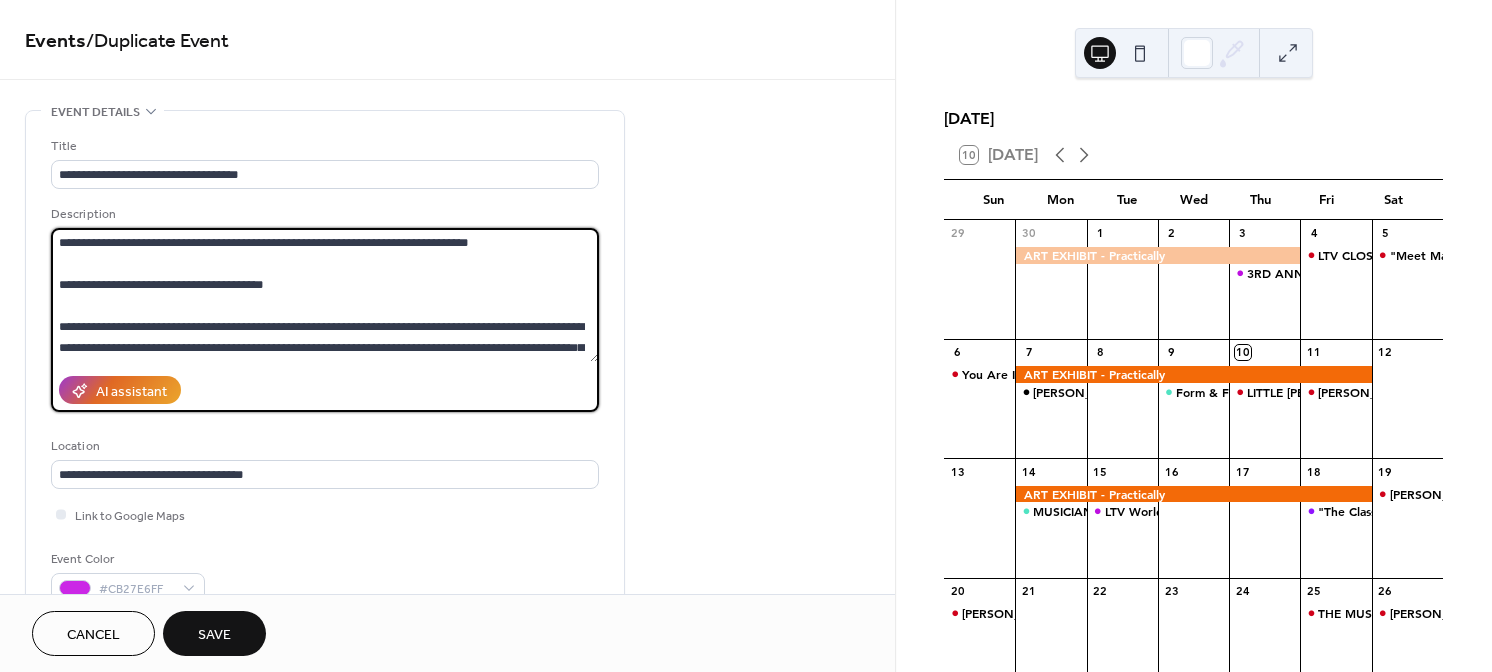 click on "**********" at bounding box center [325, 295] 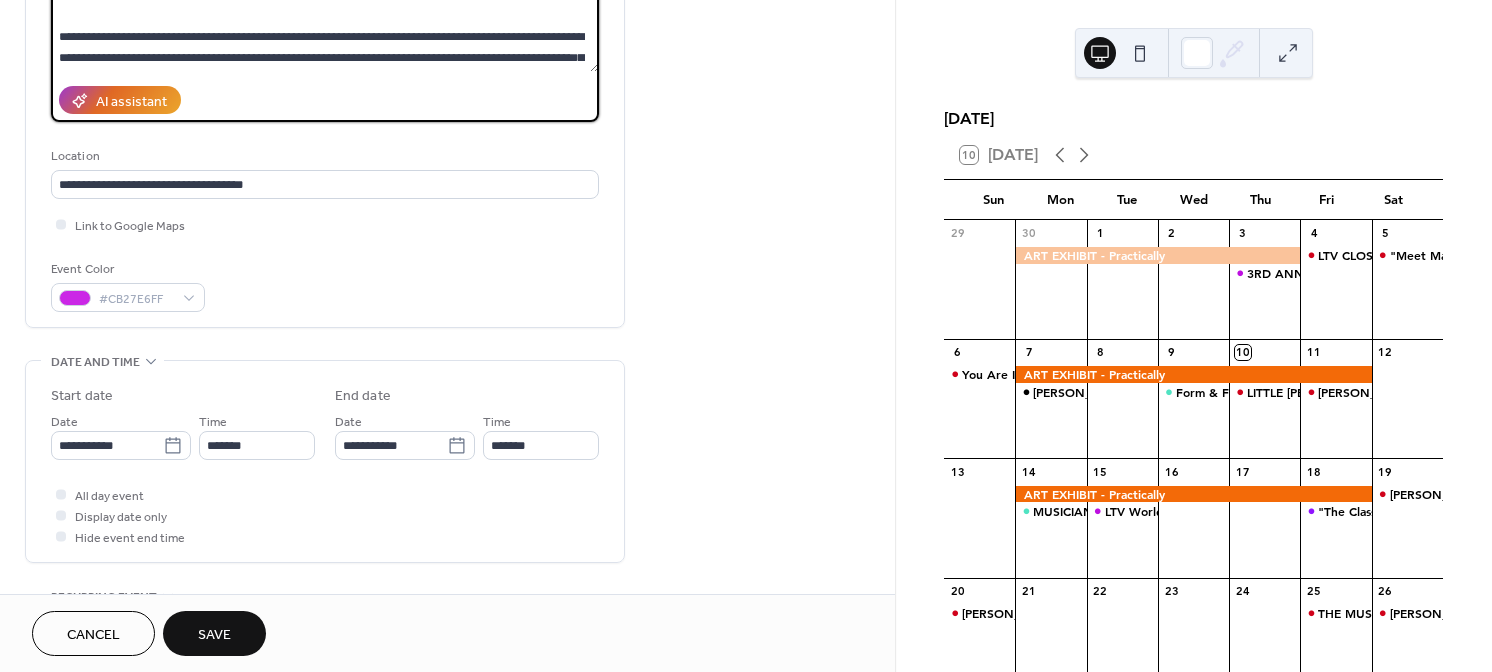 scroll, scrollTop: 329, scrollLeft: 0, axis: vertical 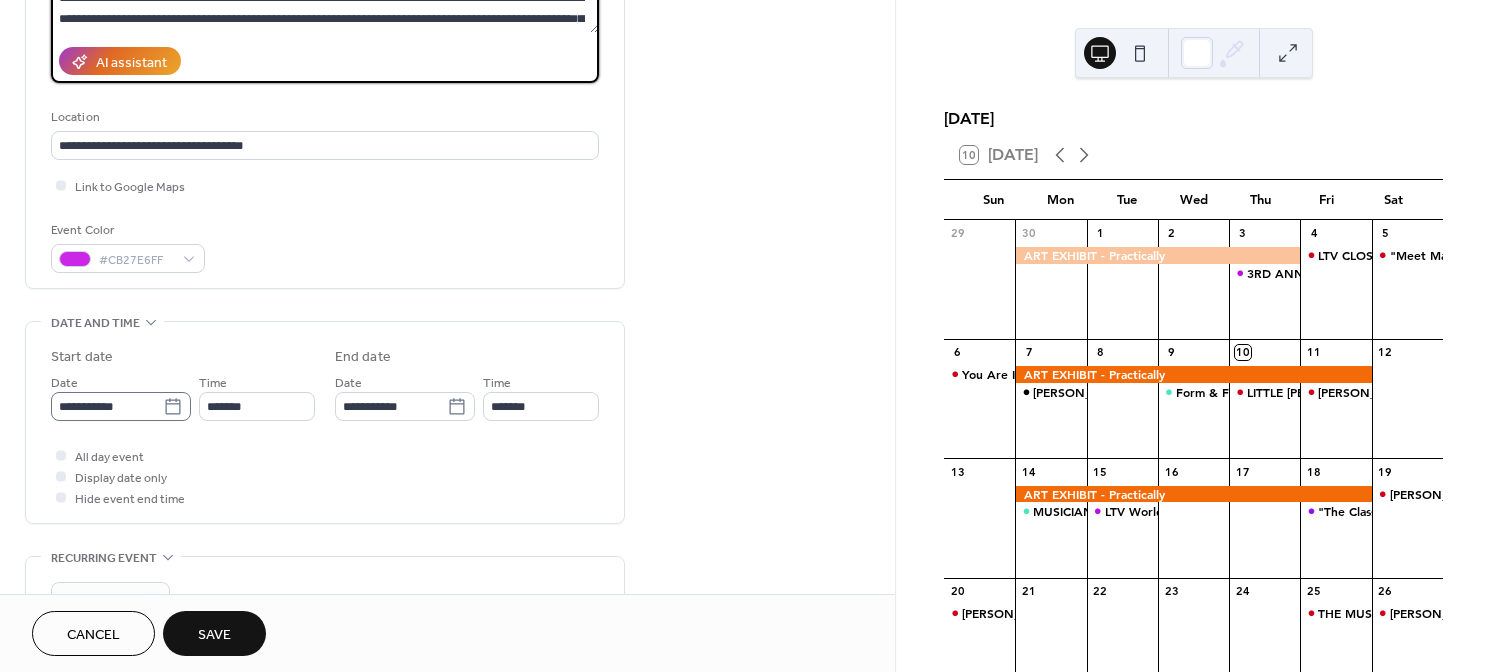 type on "**********" 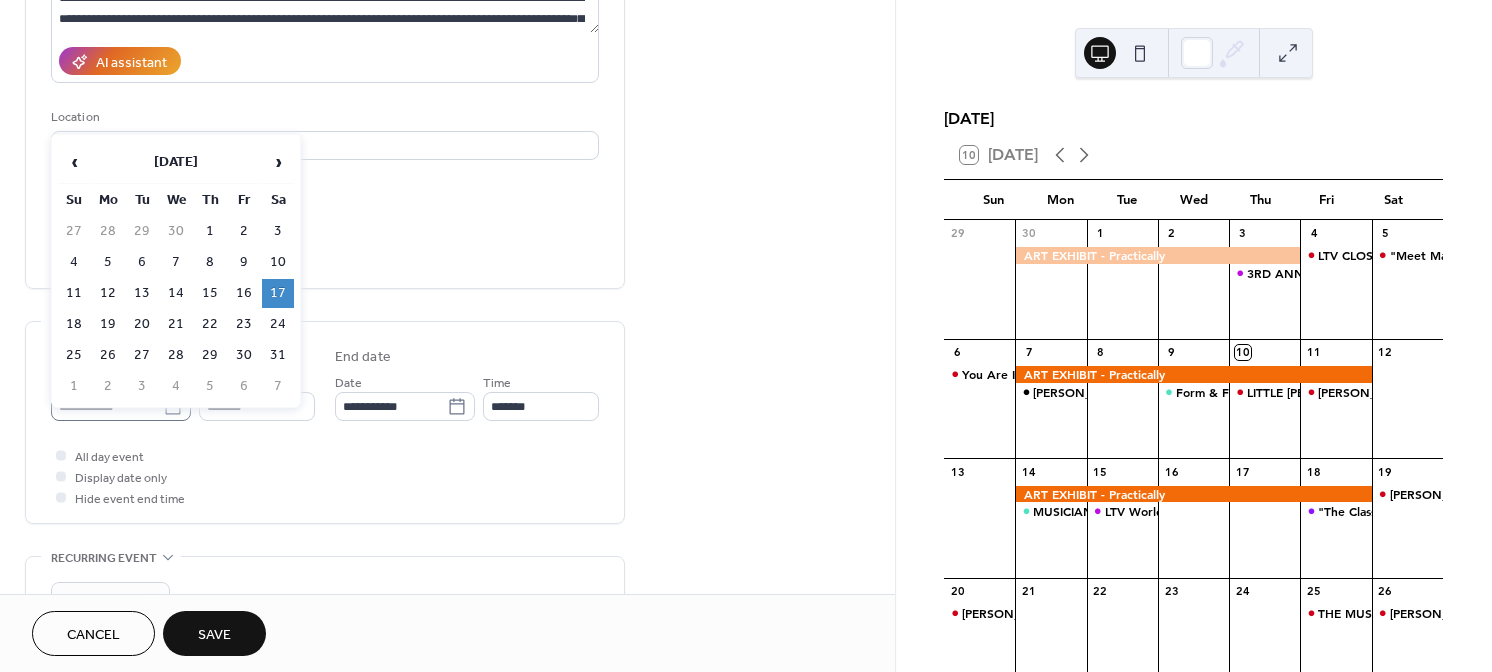 click 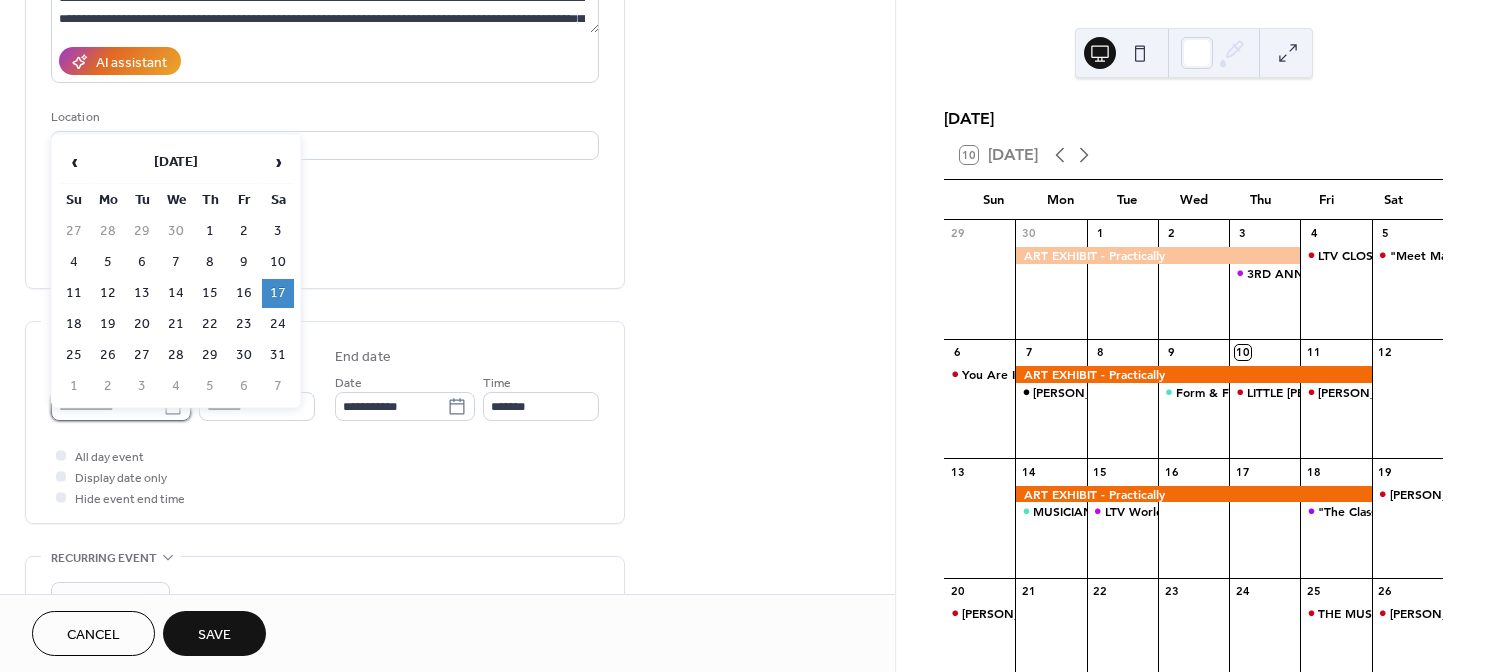 click on "**********" at bounding box center (107, 406) 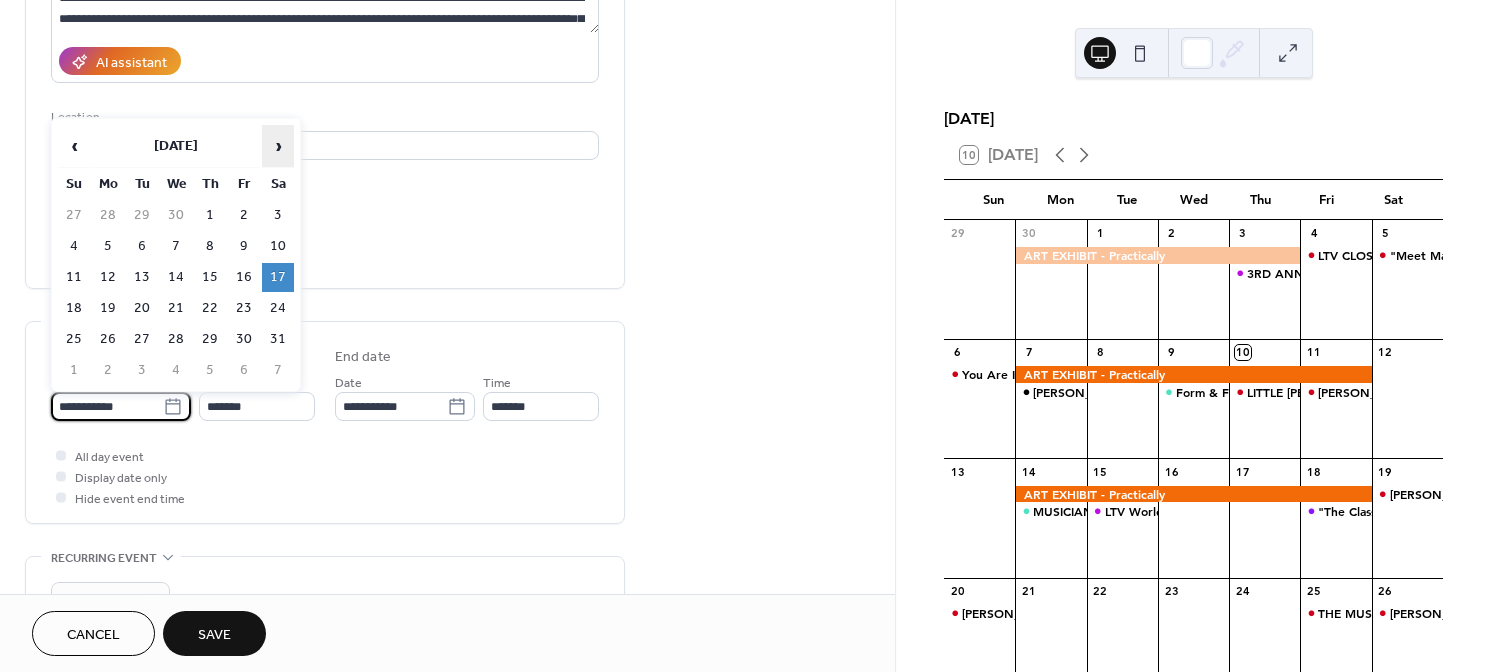 click on "›" at bounding box center (278, 146) 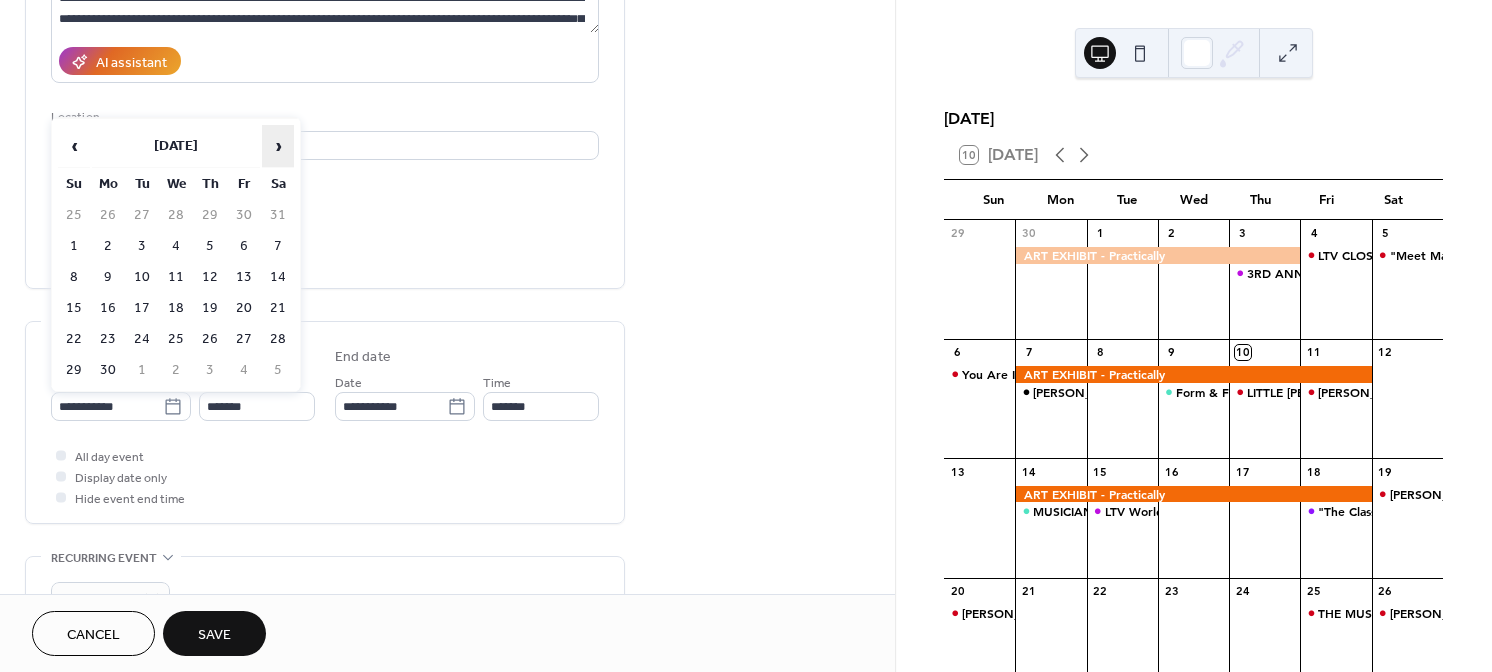 click on "›" at bounding box center [278, 146] 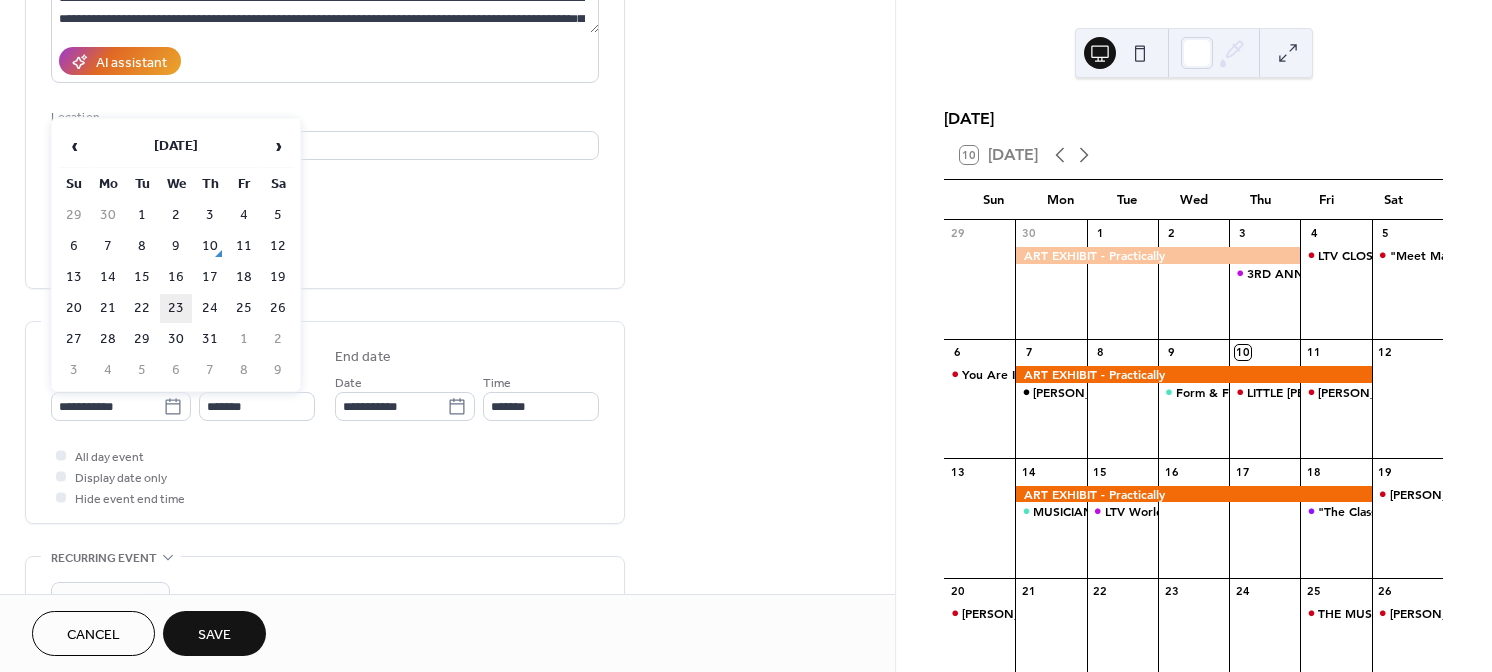 click on "23" at bounding box center (176, 308) 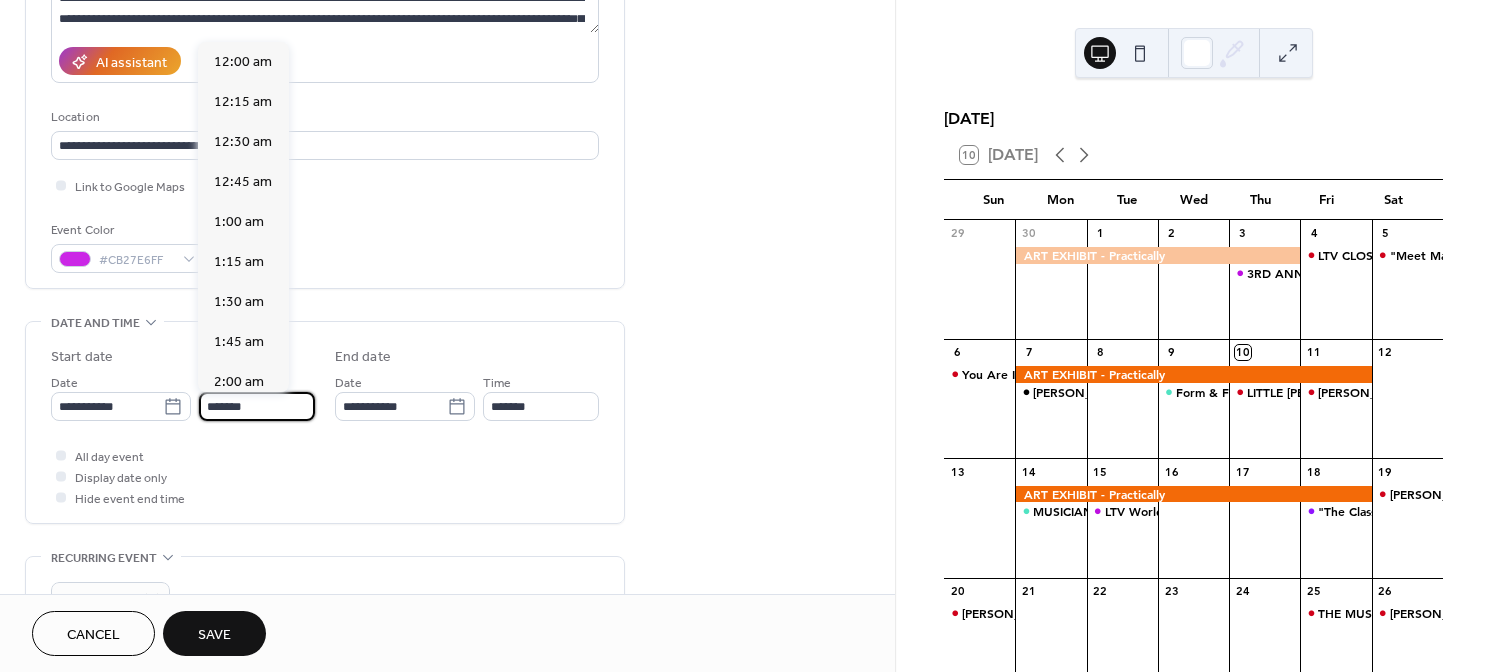 click on "*******" at bounding box center [257, 406] 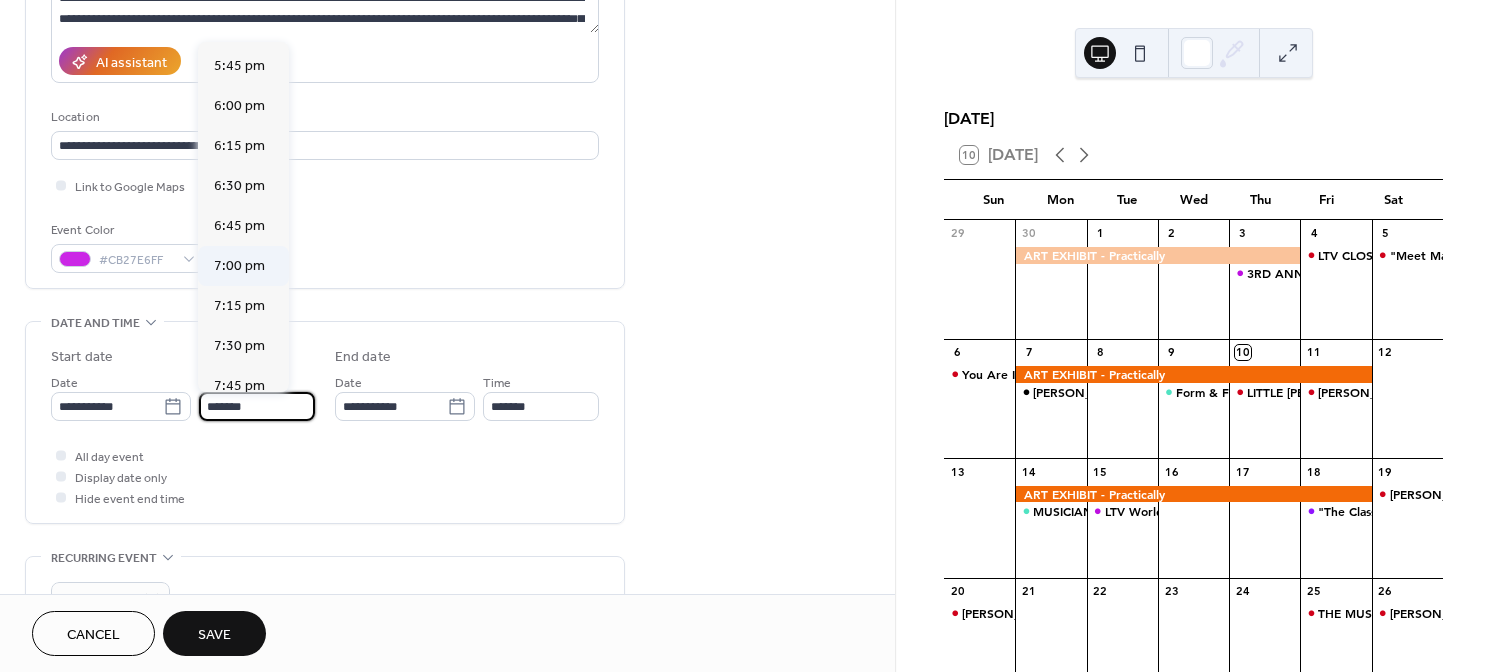 scroll, scrollTop: 2838, scrollLeft: 0, axis: vertical 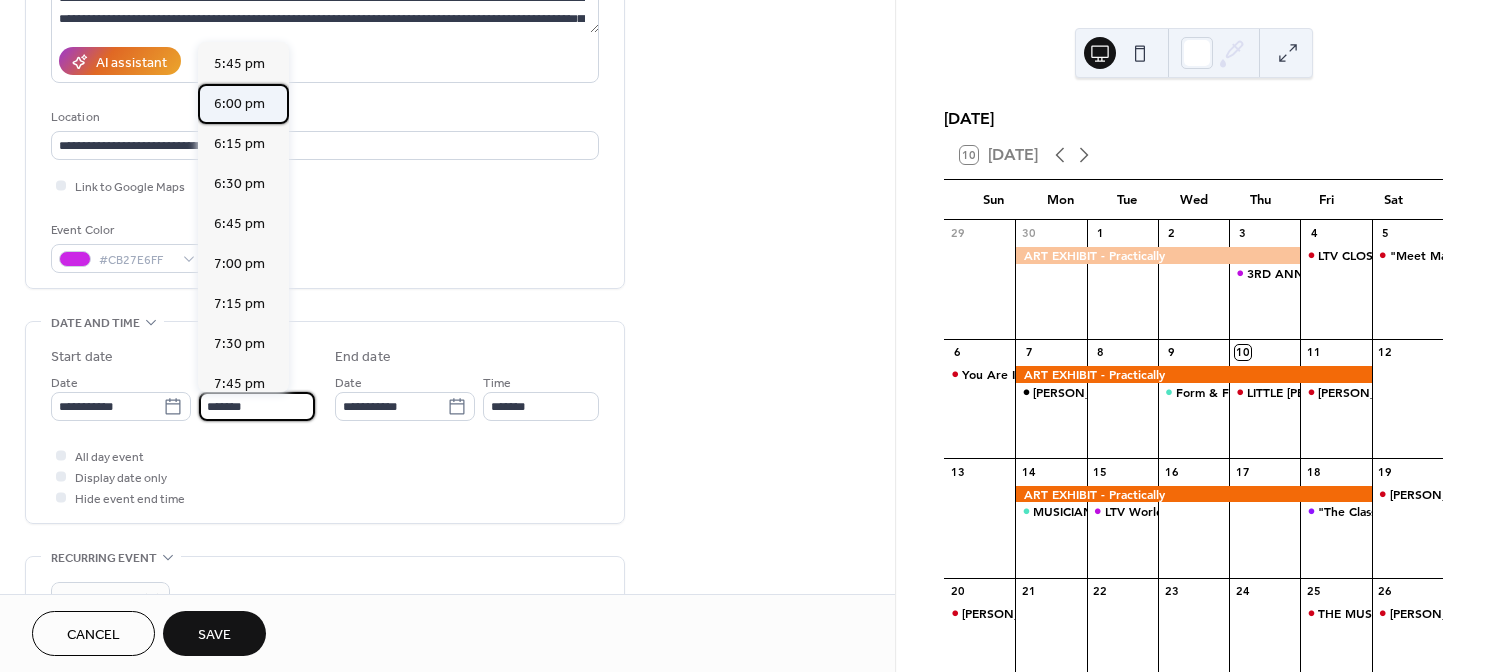 click on "6:00 pm" at bounding box center [239, 104] 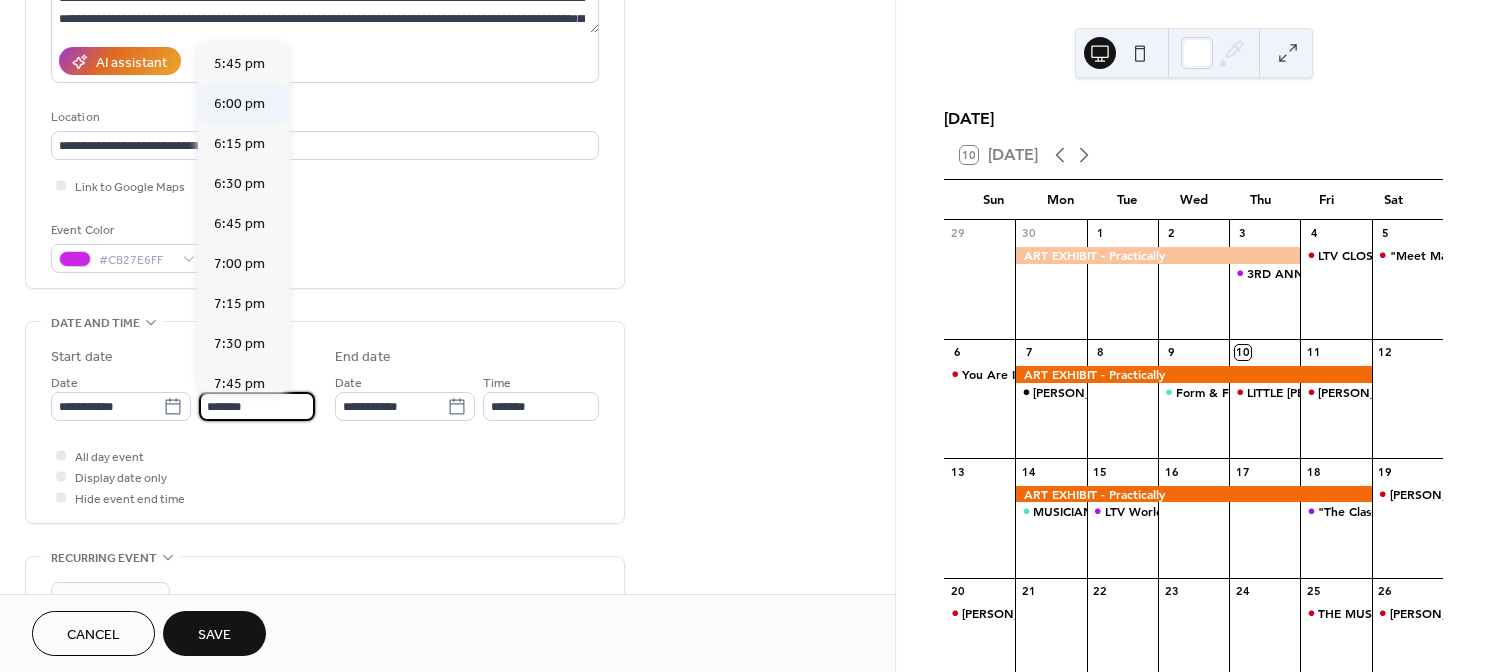 type on "*******" 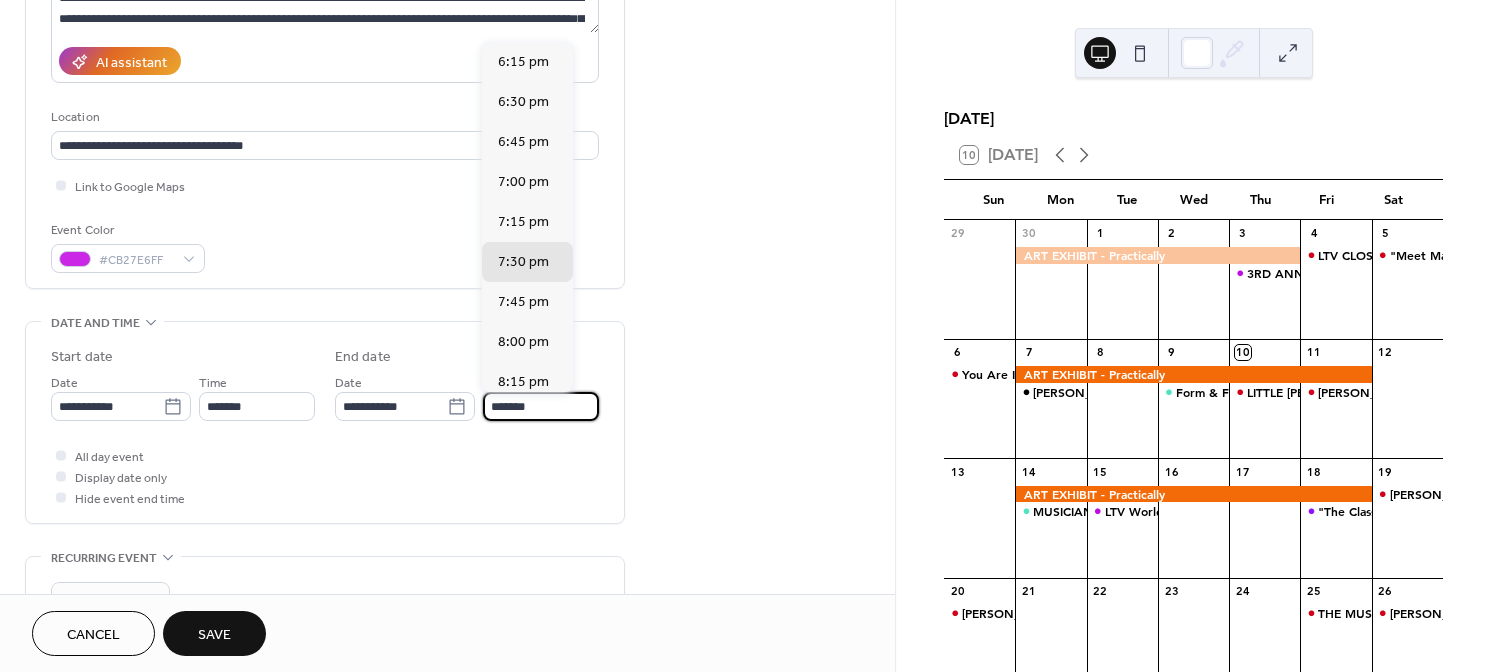 click on "*******" at bounding box center (541, 406) 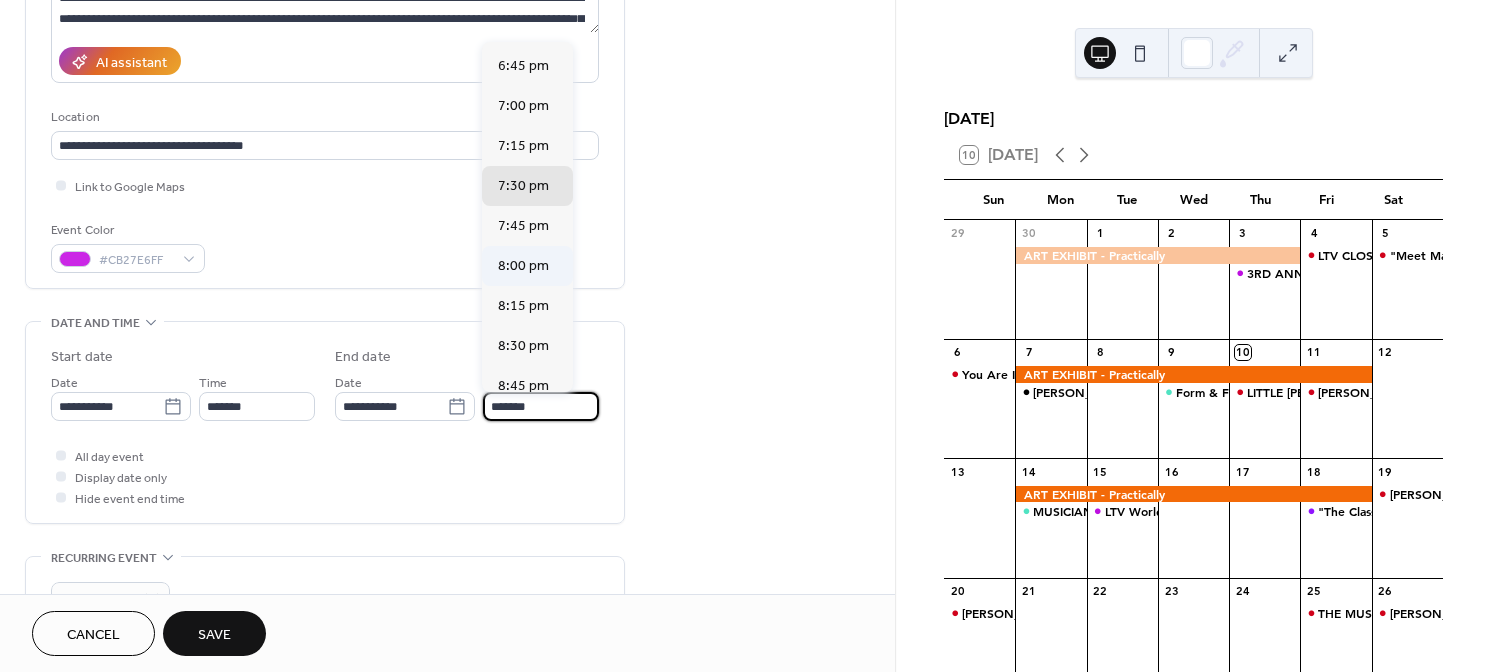 scroll, scrollTop: 78, scrollLeft: 0, axis: vertical 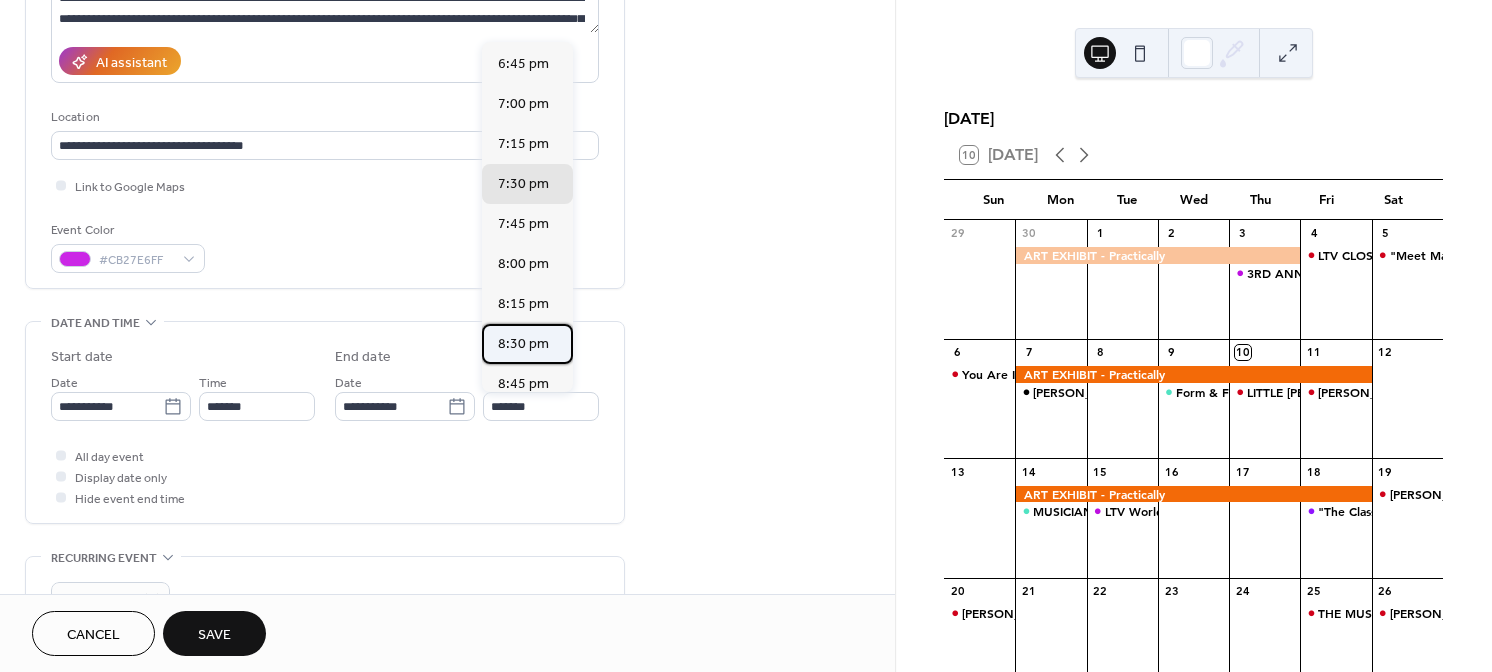 click on "8:30 pm" at bounding box center (523, 344) 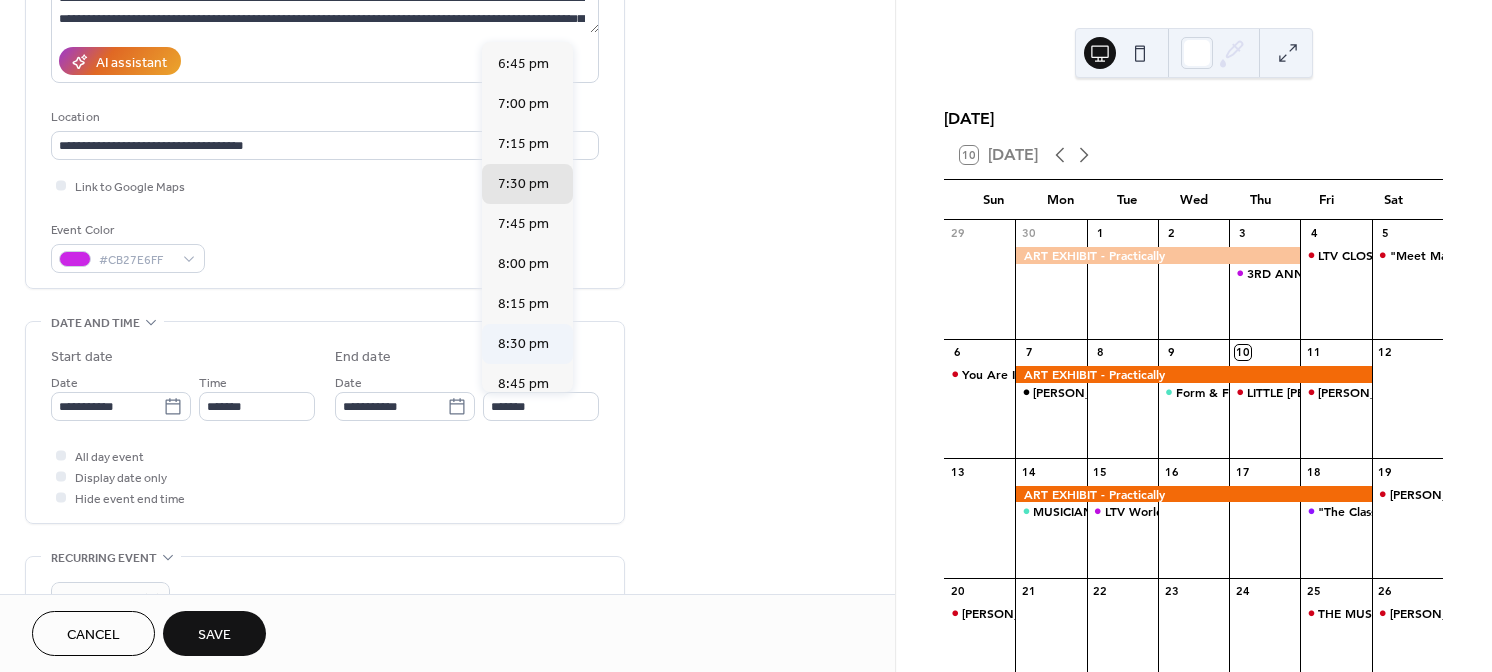 type on "*******" 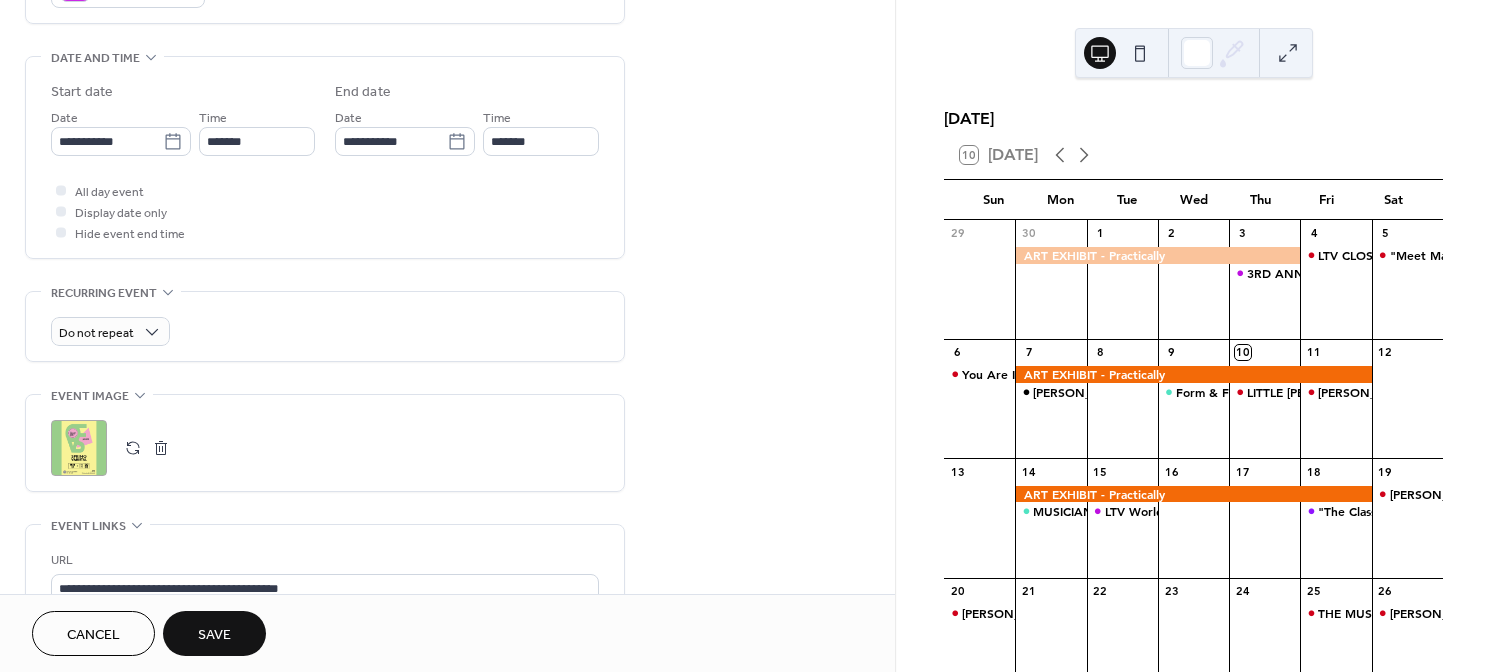 scroll, scrollTop: 597, scrollLeft: 0, axis: vertical 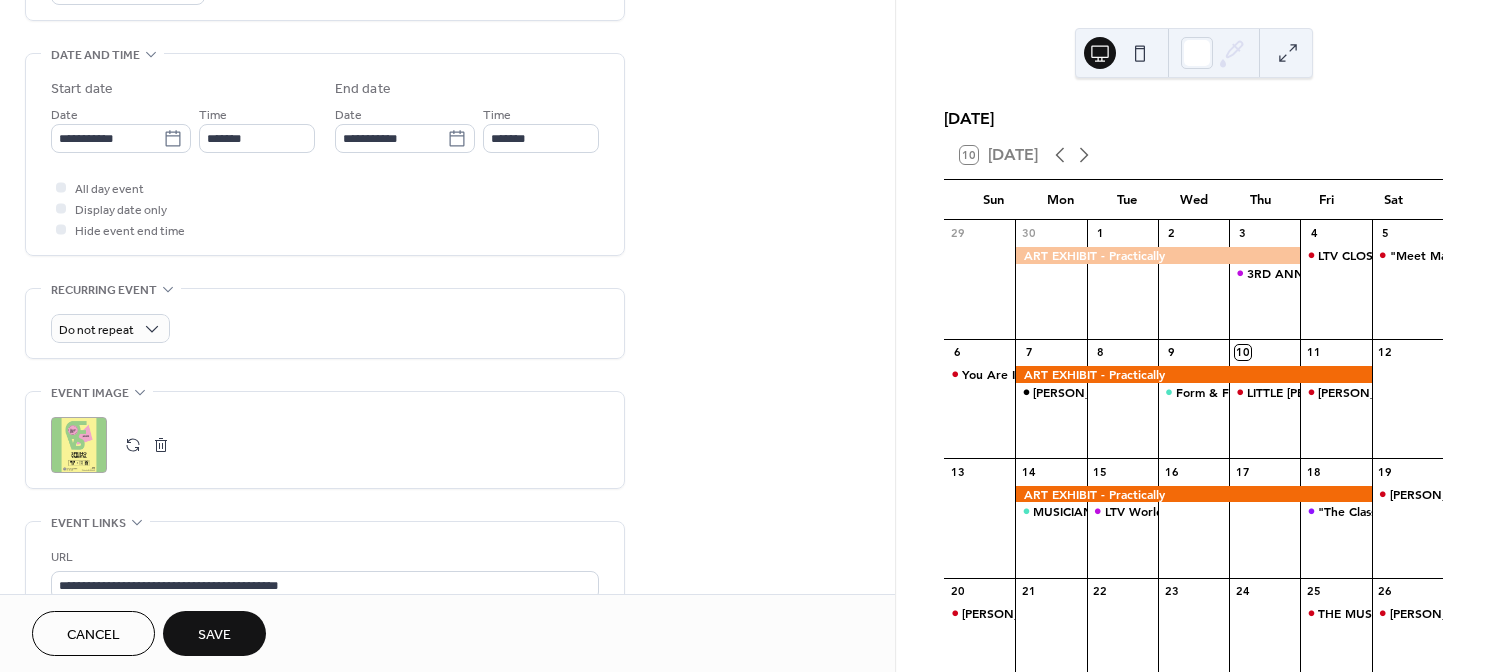 click at bounding box center [133, 445] 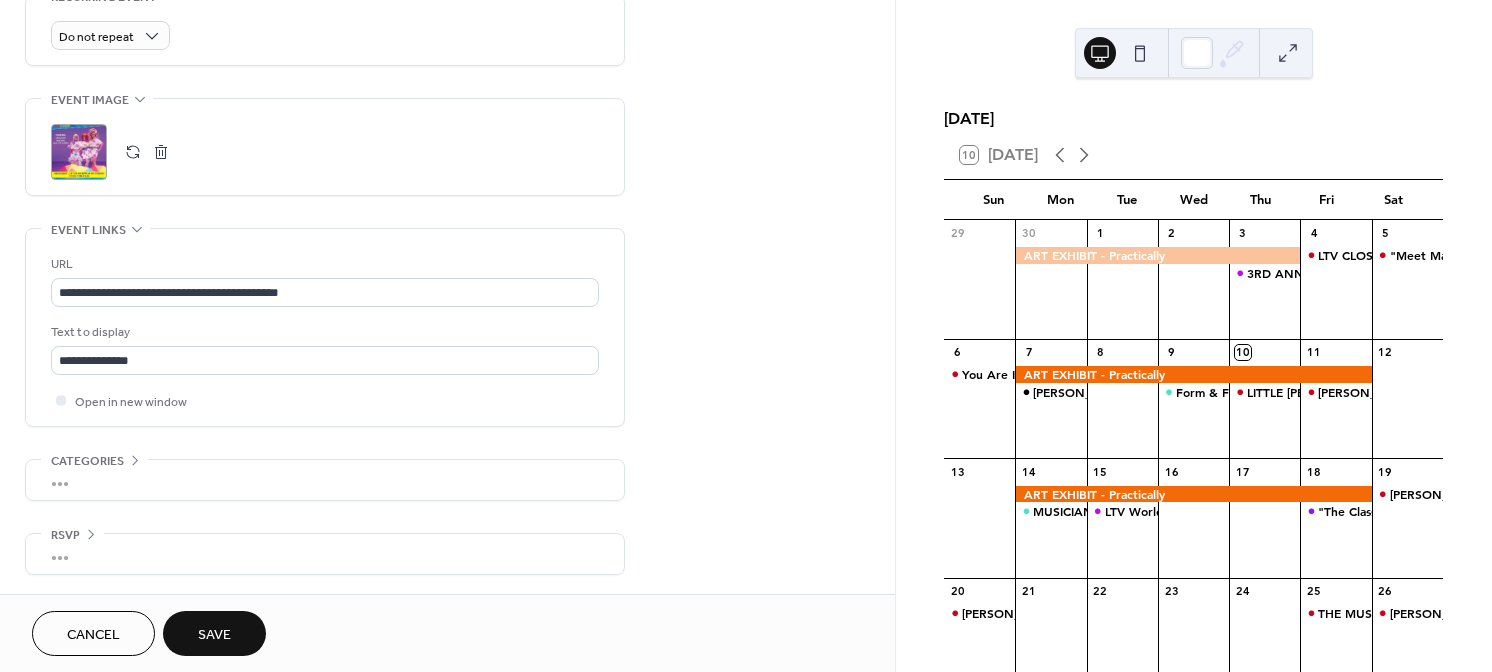 scroll, scrollTop: 891, scrollLeft: 0, axis: vertical 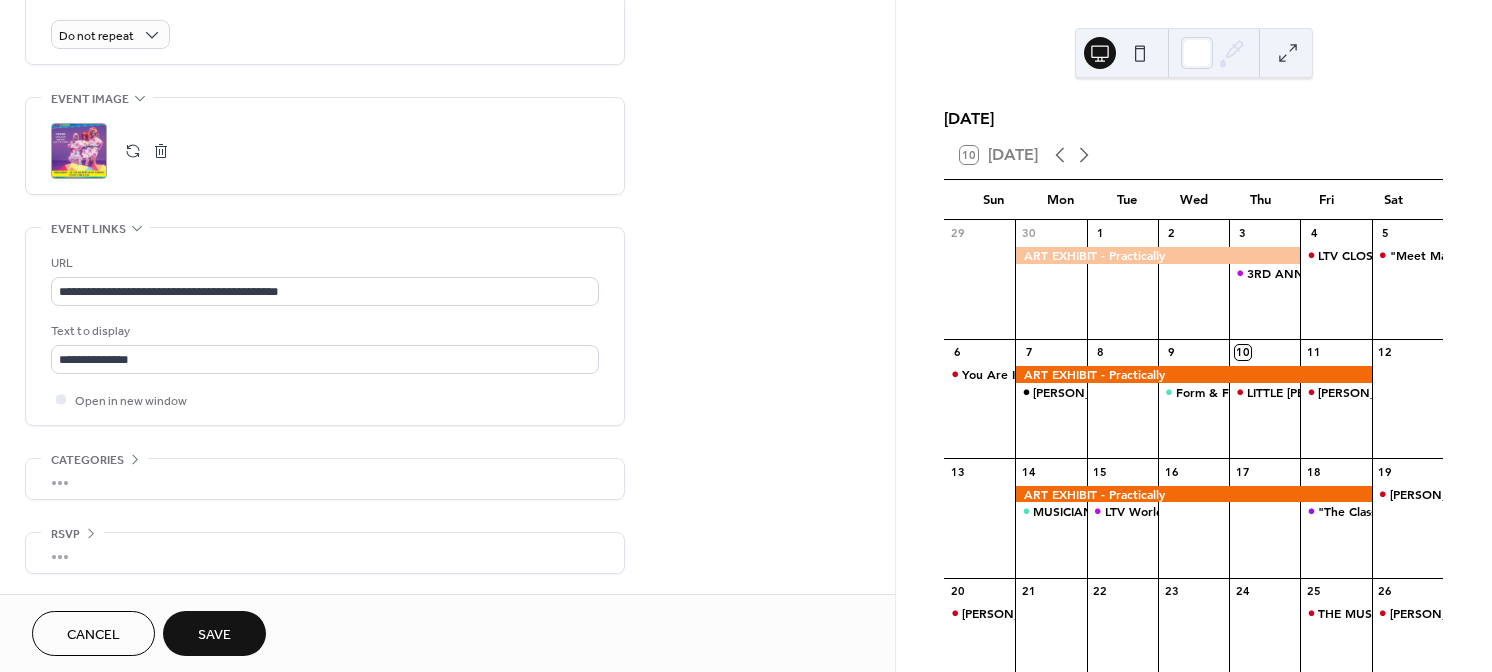 click on "Save" at bounding box center [214, 633] 